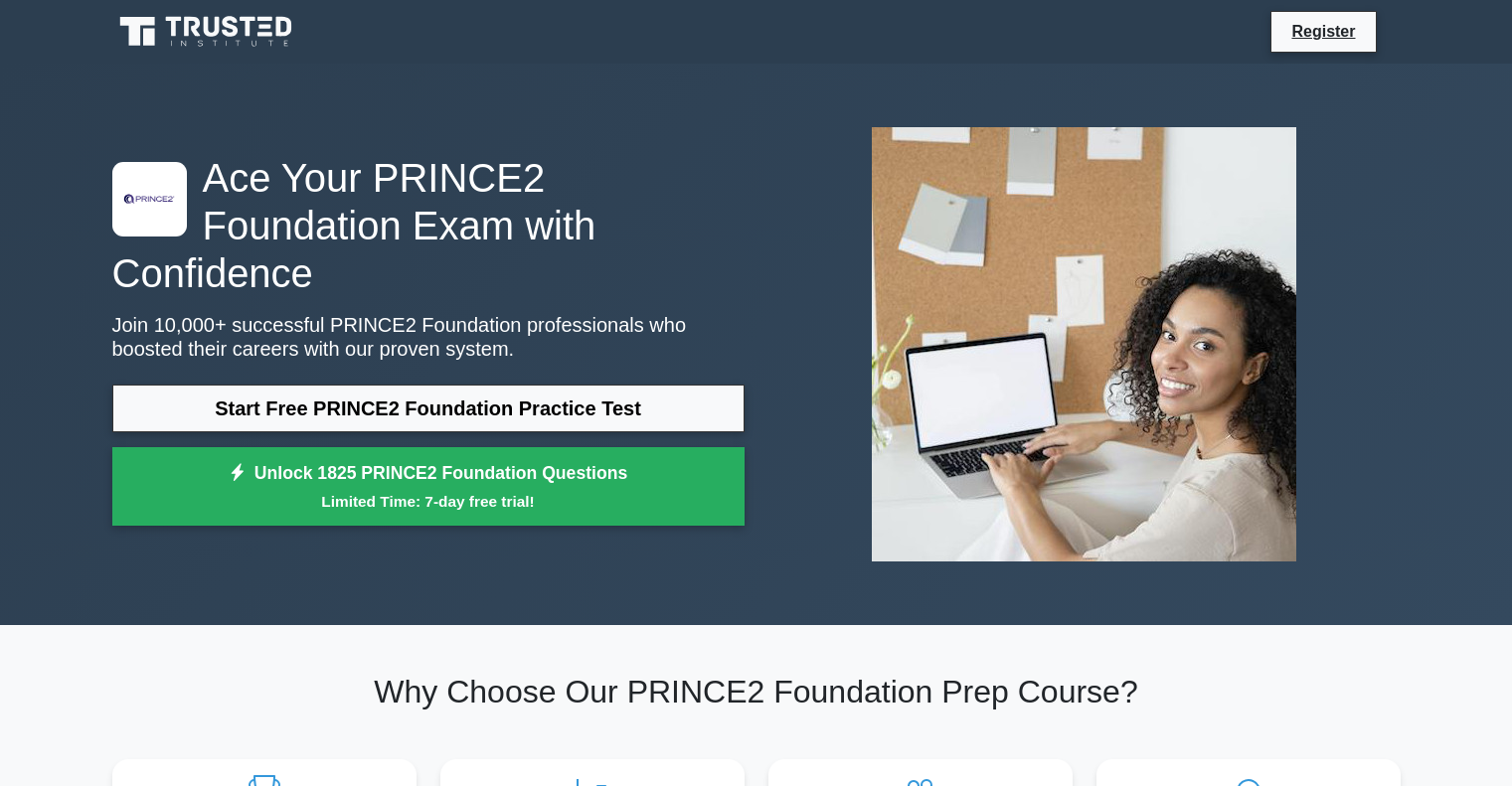 scroll, scrollTop: 0, scrollLeft: 0, axis: both 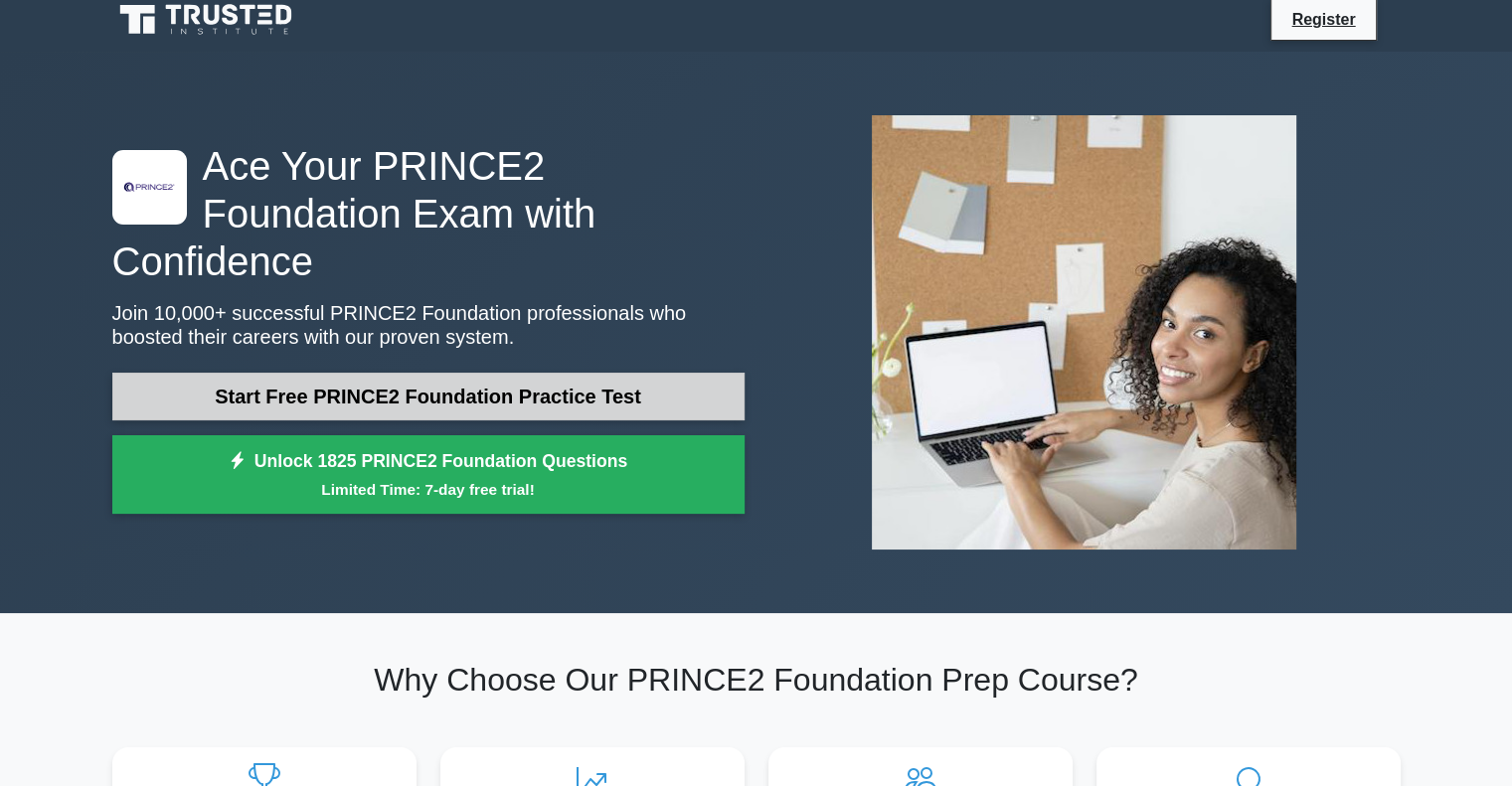 click on "Start Free PRINCE2 Foundation Practice Test" at bounding box center [428, 396] 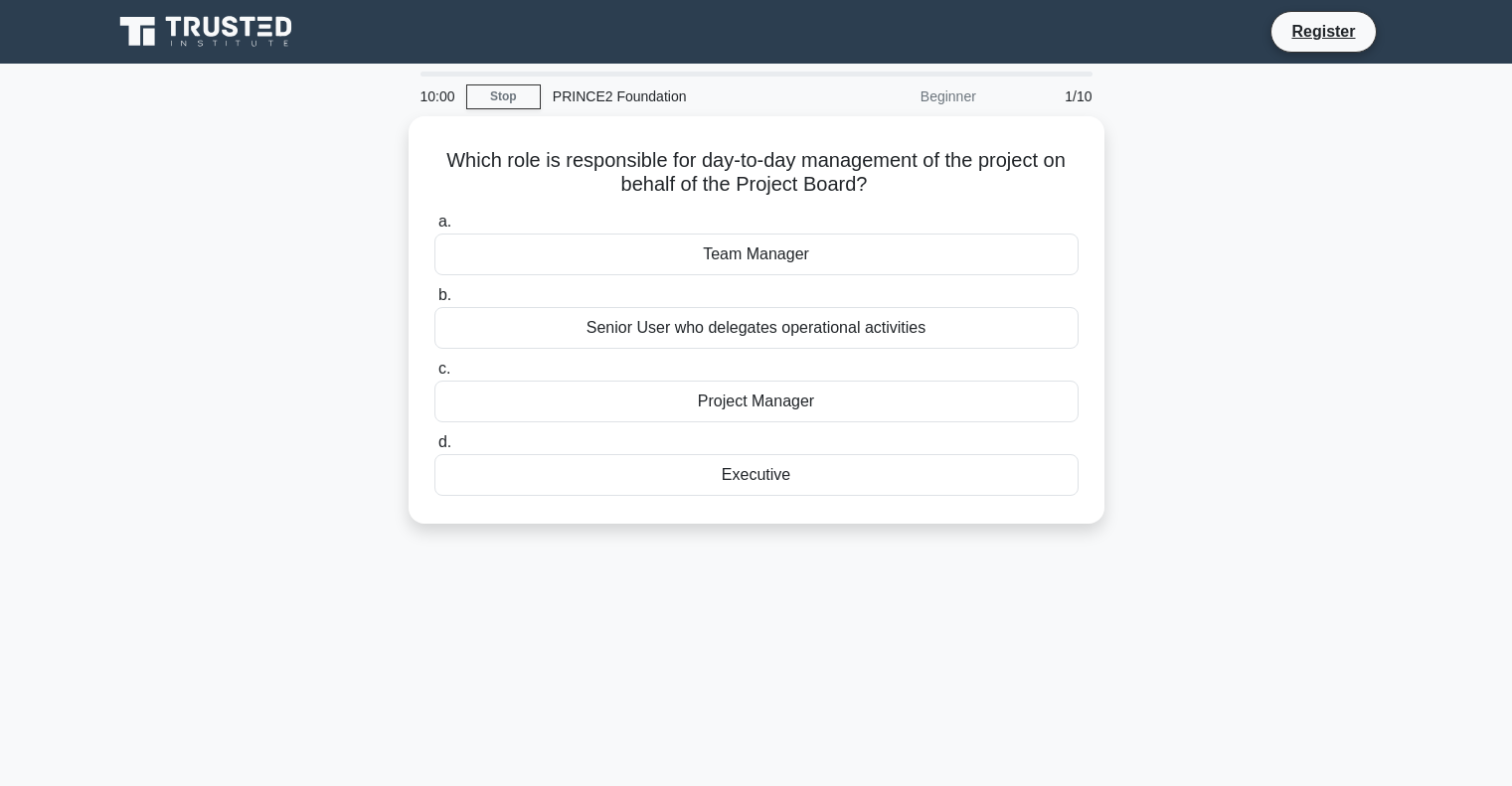 scroll, scrollTop: 0, scrollLeft: 0, axis: both 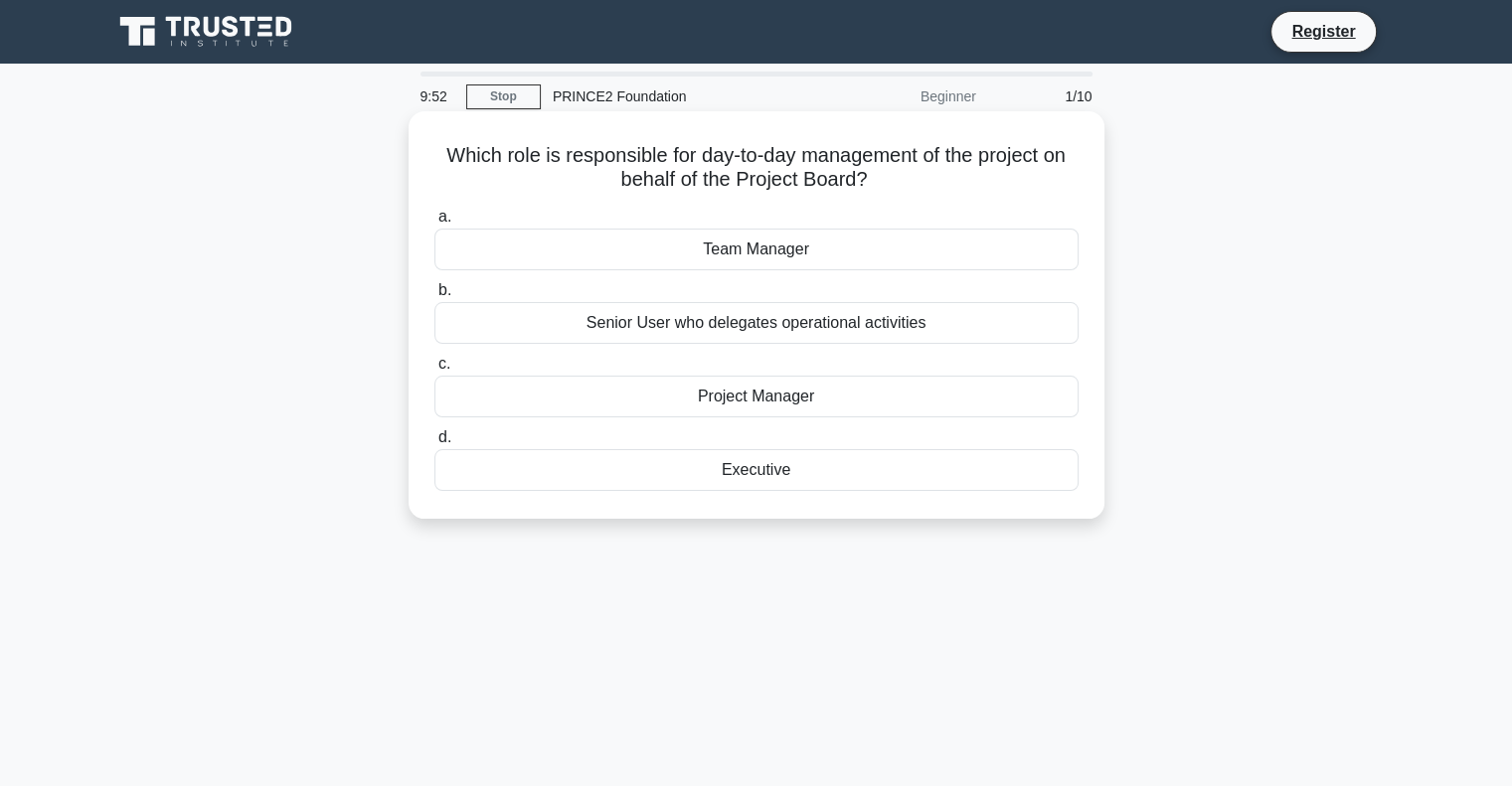 click on "Project Manager" at bounding box center (756, 396) 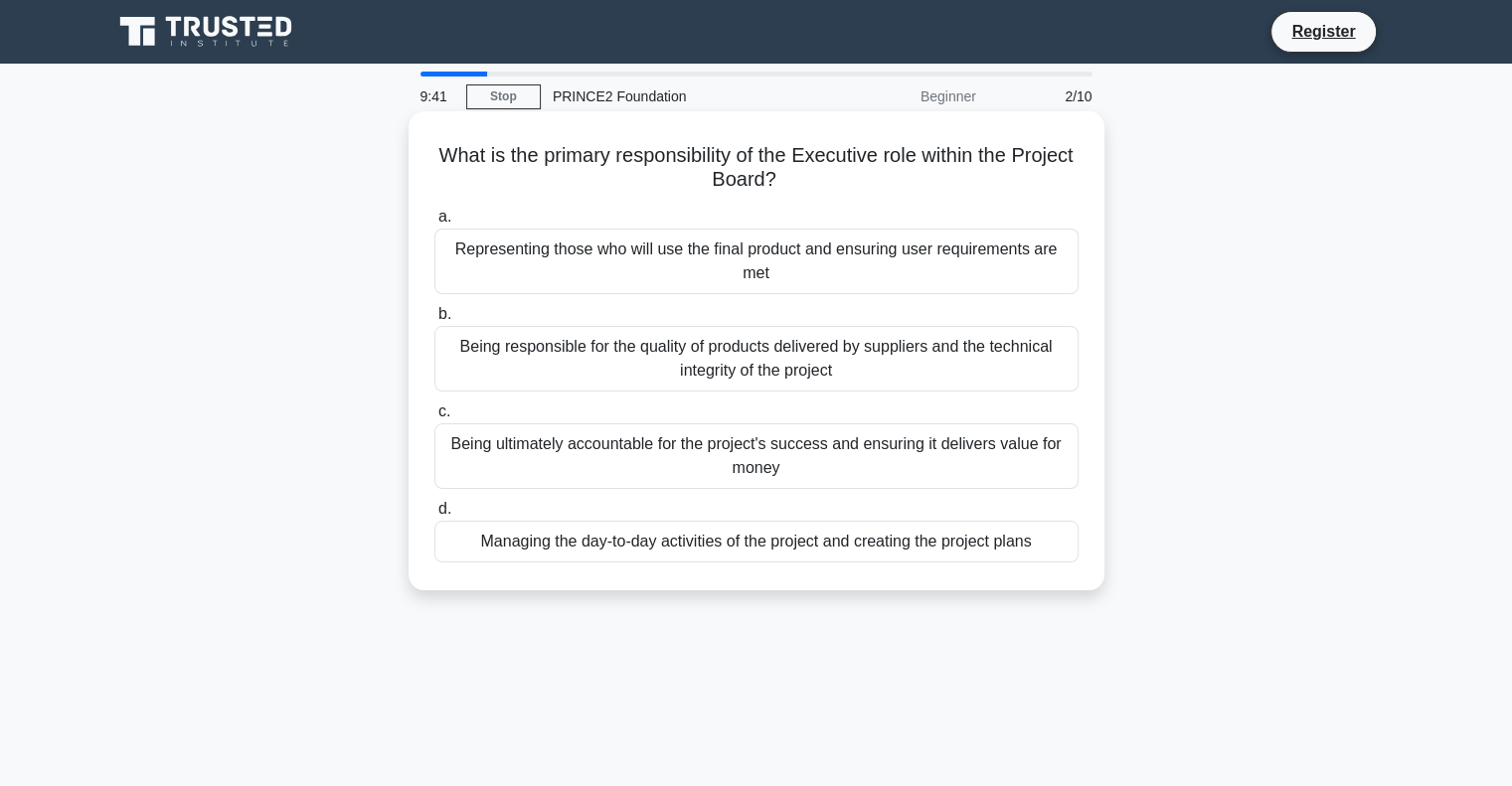 click on "Being ultimately accountable for the project's success and ensuring it delivers value for money" at bounding box center (756, 456) 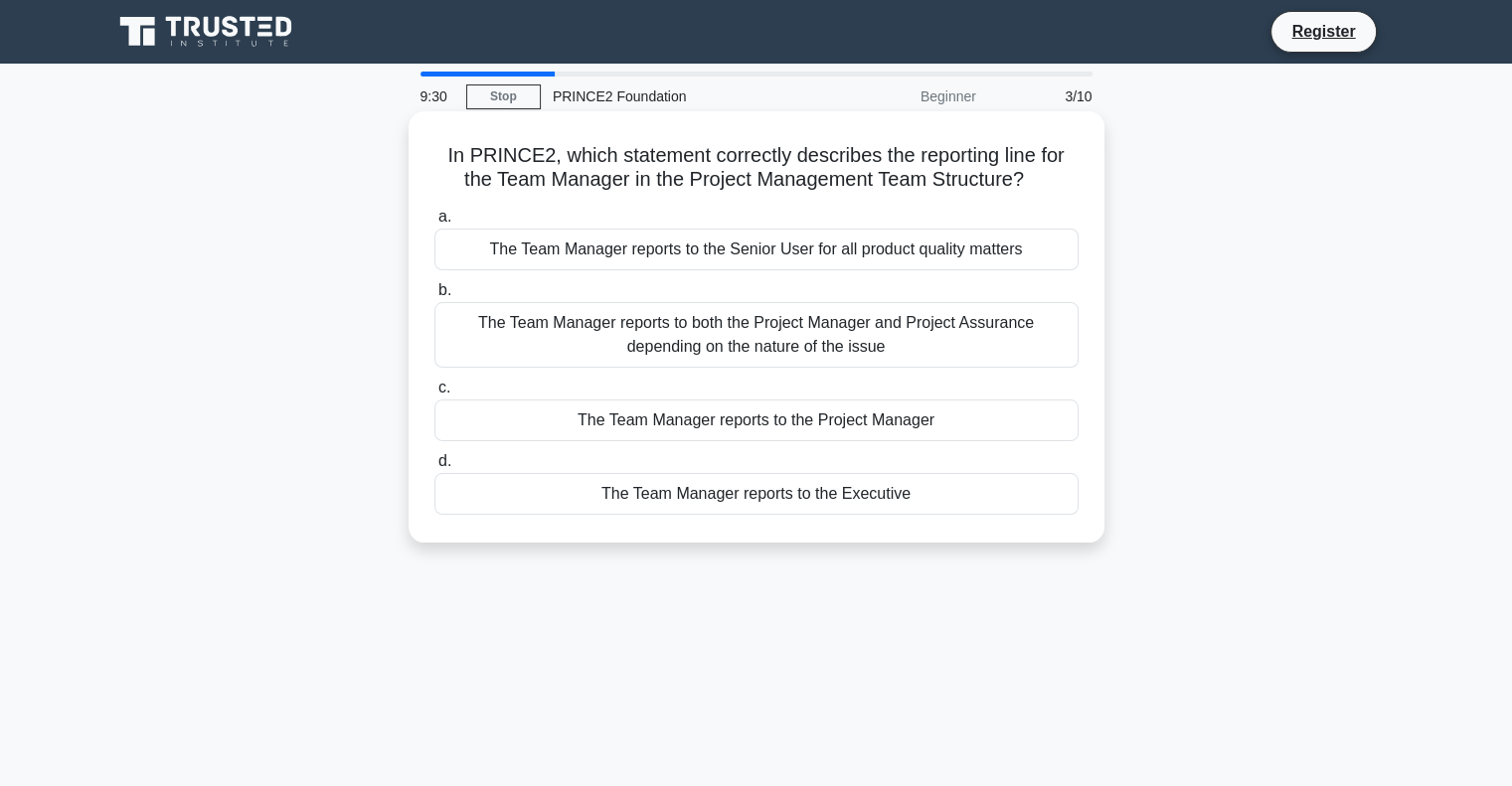 click on "The Team Manager reports to the Project Manager" at bounding box center [756, 420] 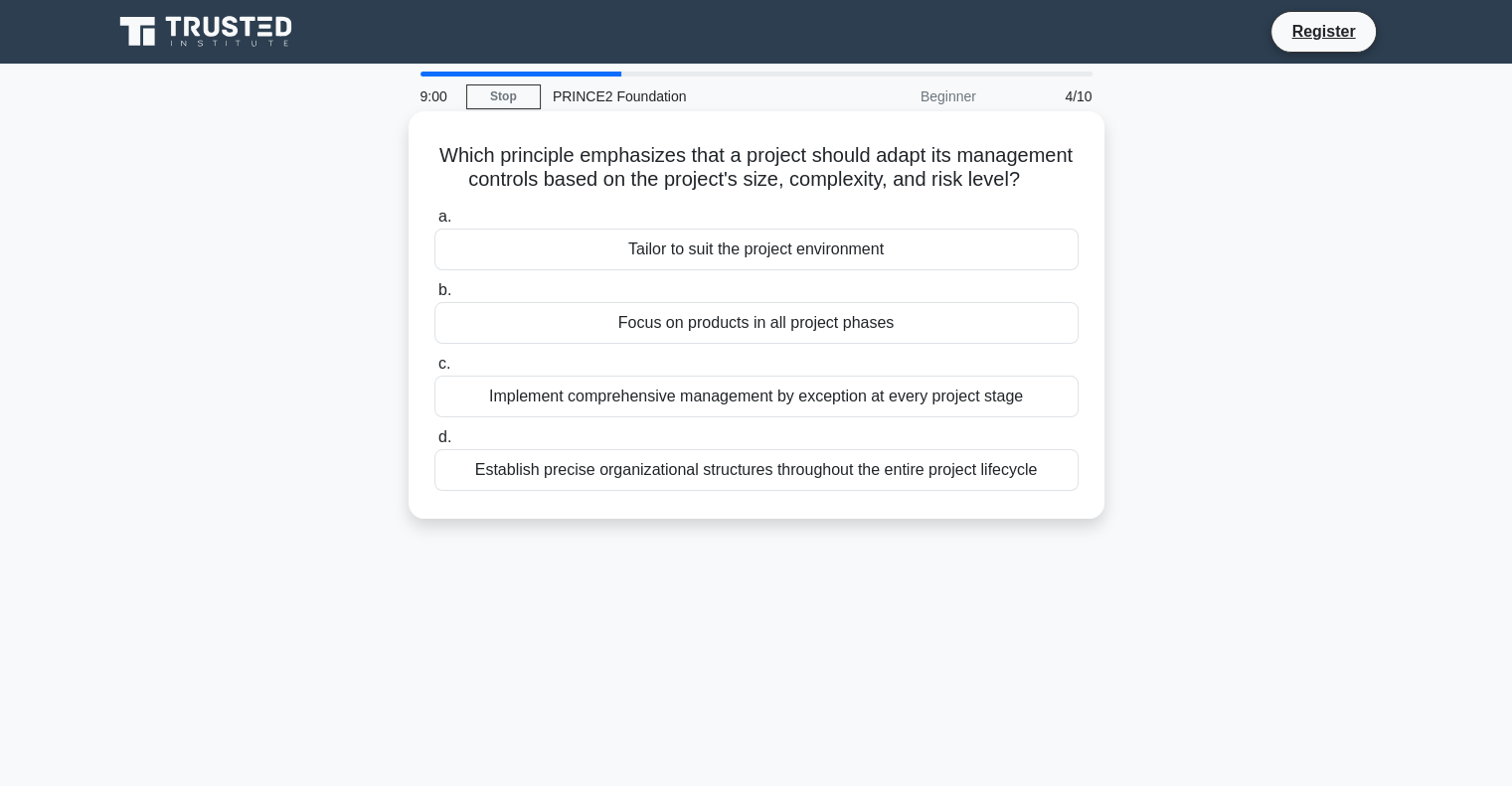 click on "Tailor to suit the project environment" at bounding box center [756, 249] 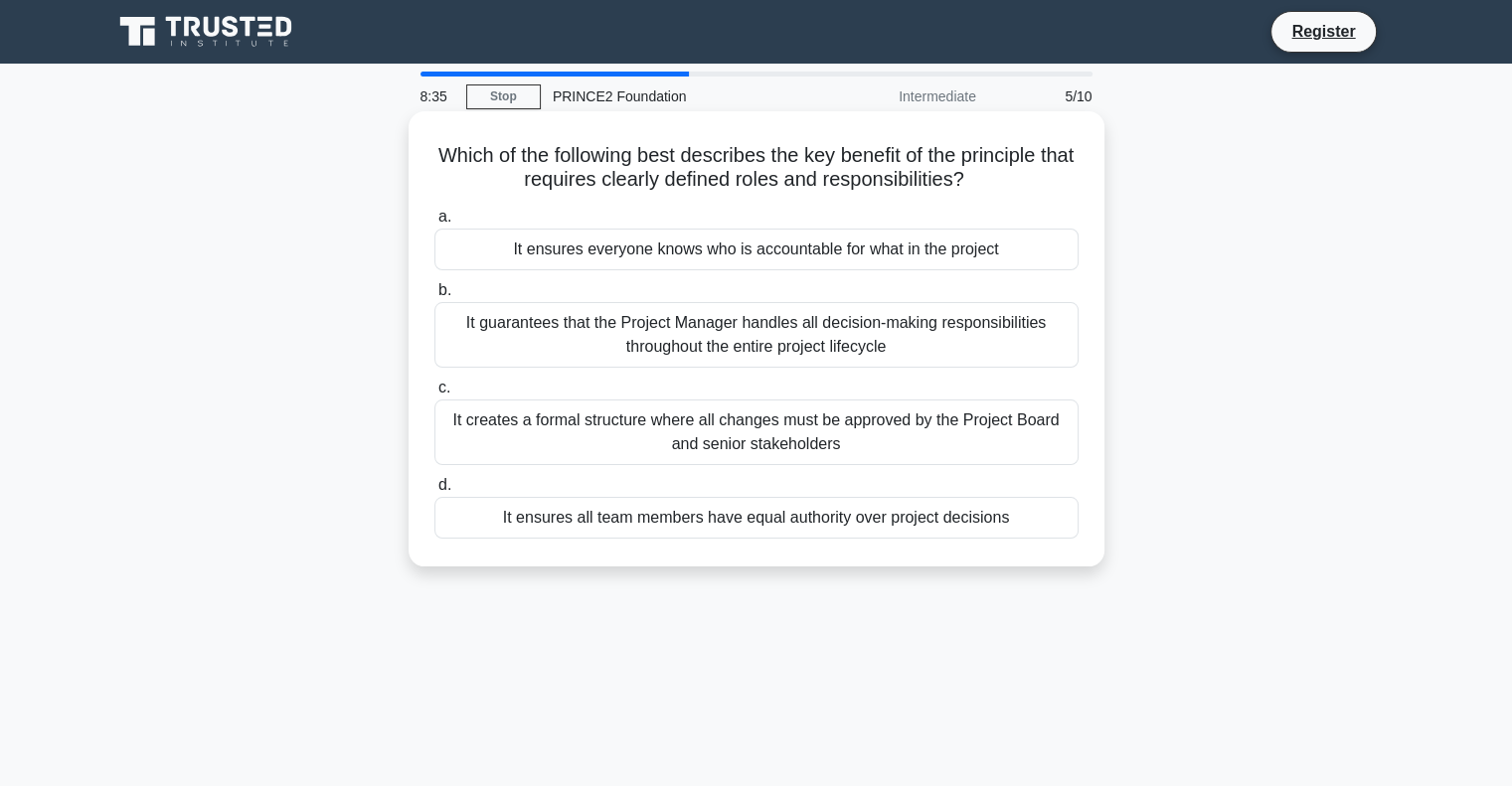 click on "It ensures everyone knows who is accountable for what in the project" at bounding box center [756, 249] 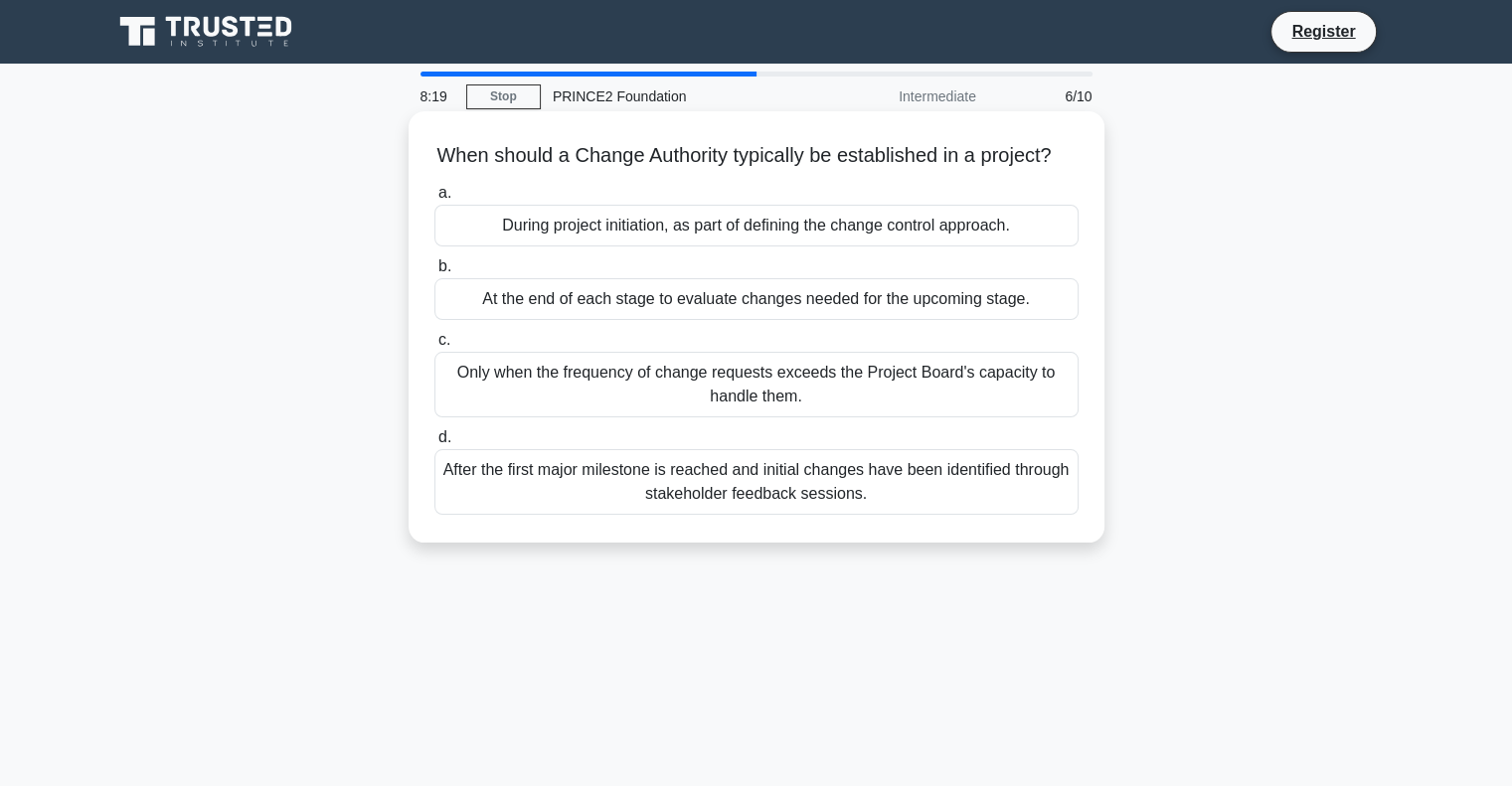 click on "During project initiation, as part of defining the change control approach." at bounding box center (756, 226) 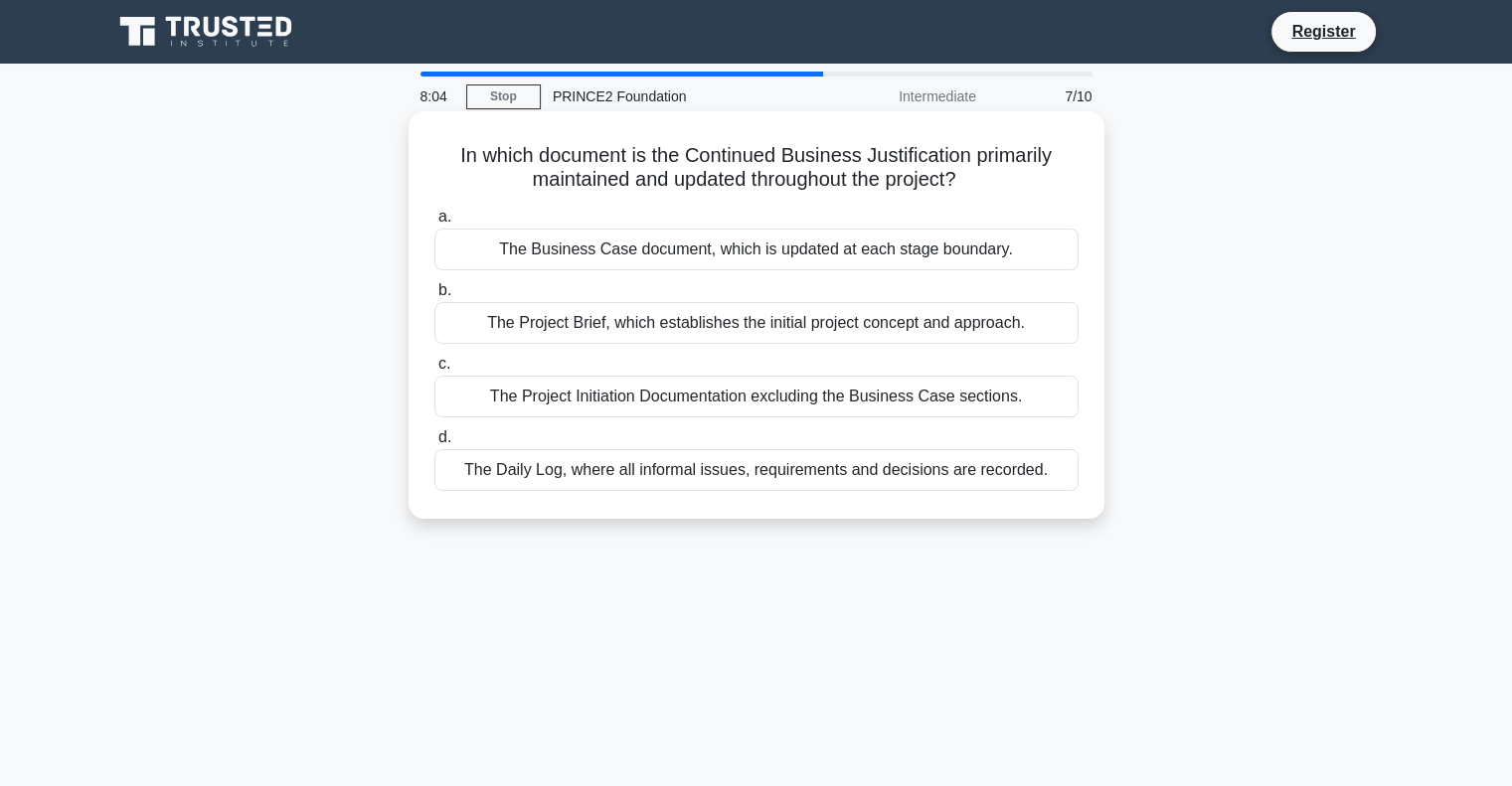 click on "The Business Case document, which is updated at each stage boundary." at bounding box center (756, 249) 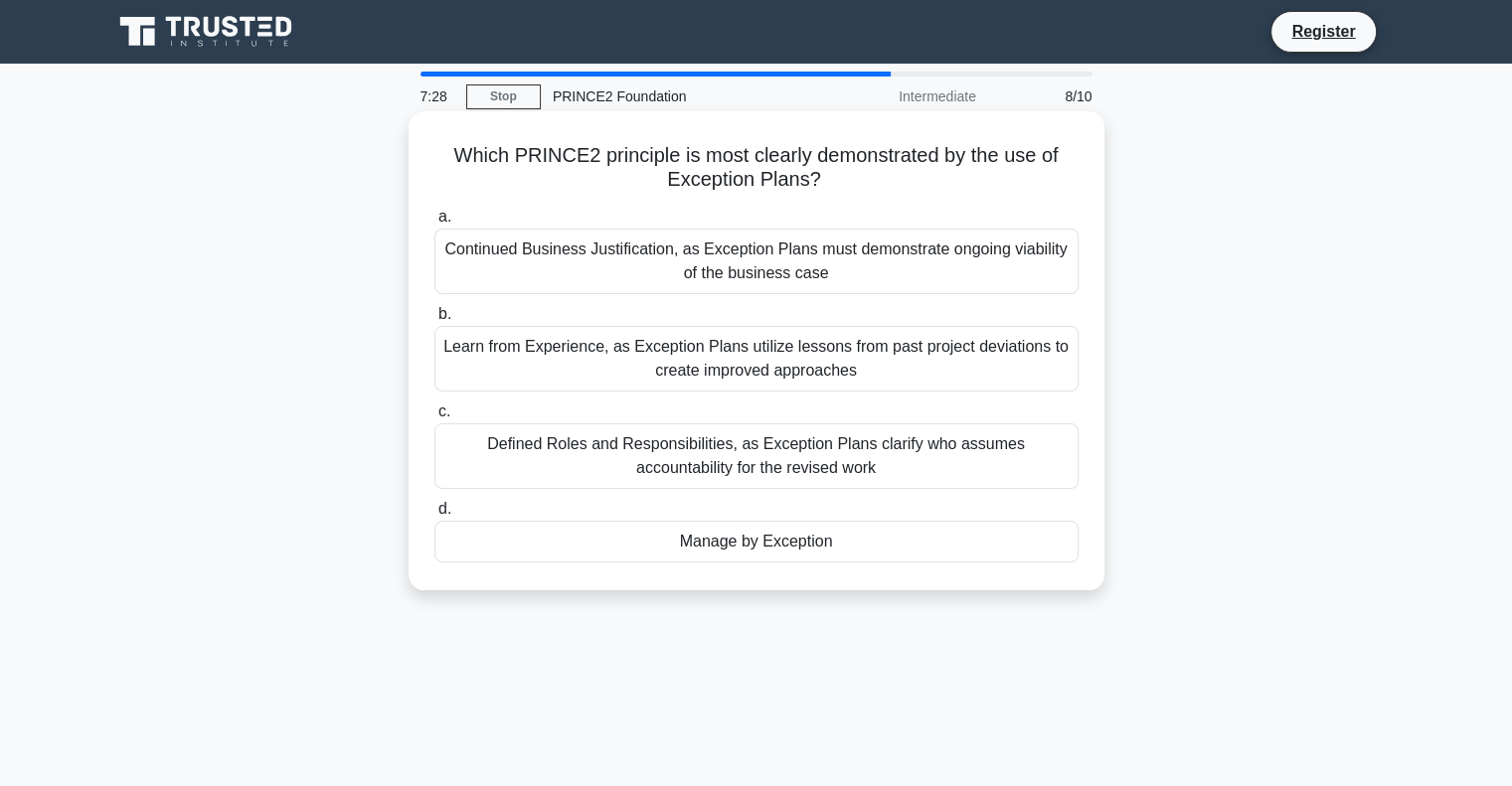 click on "Manage by Exception" at bounding box center (756, 542) 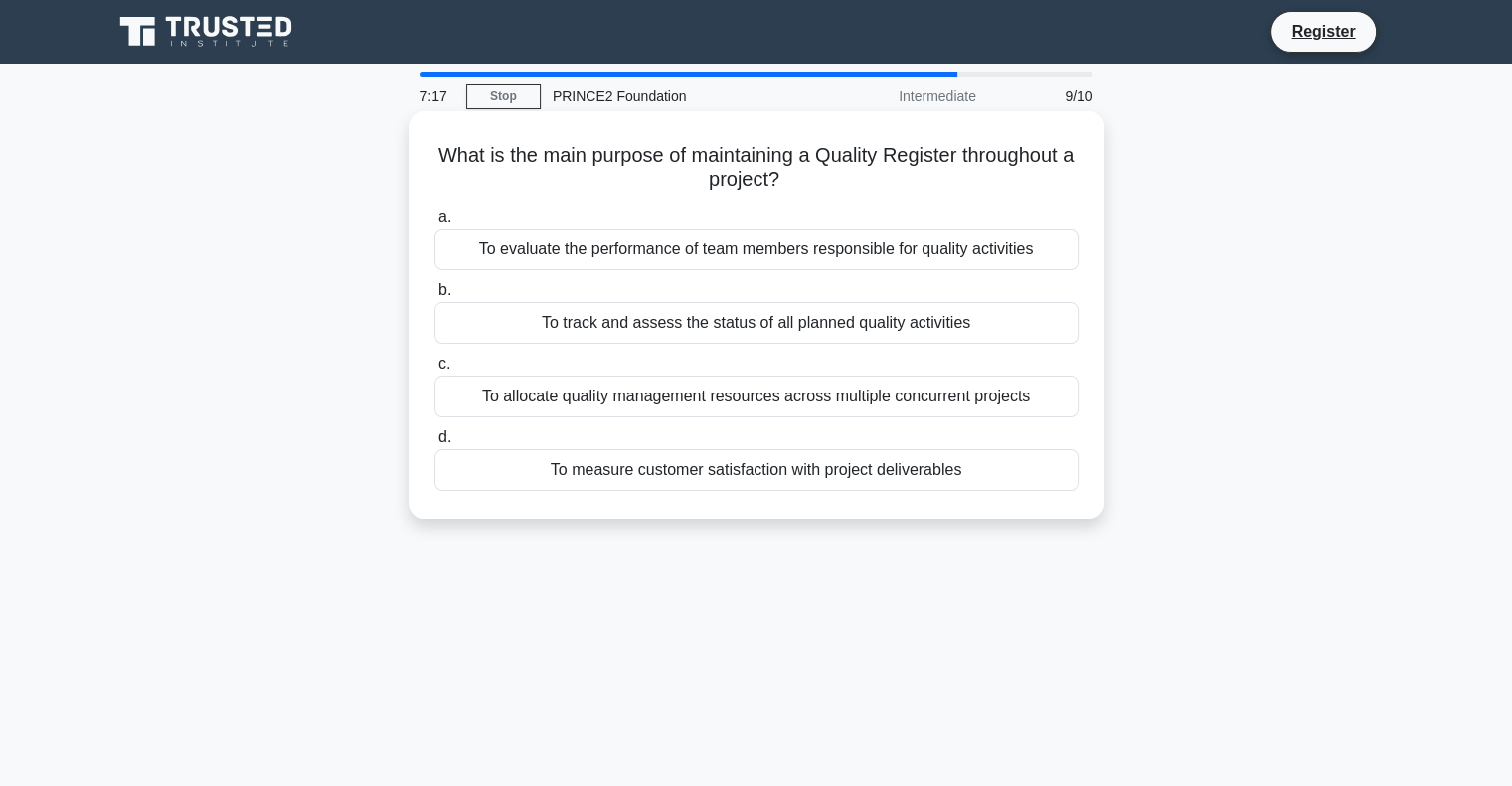 click on "To track and assess the status of all planned quality activities" at bounding box center [756, 323] 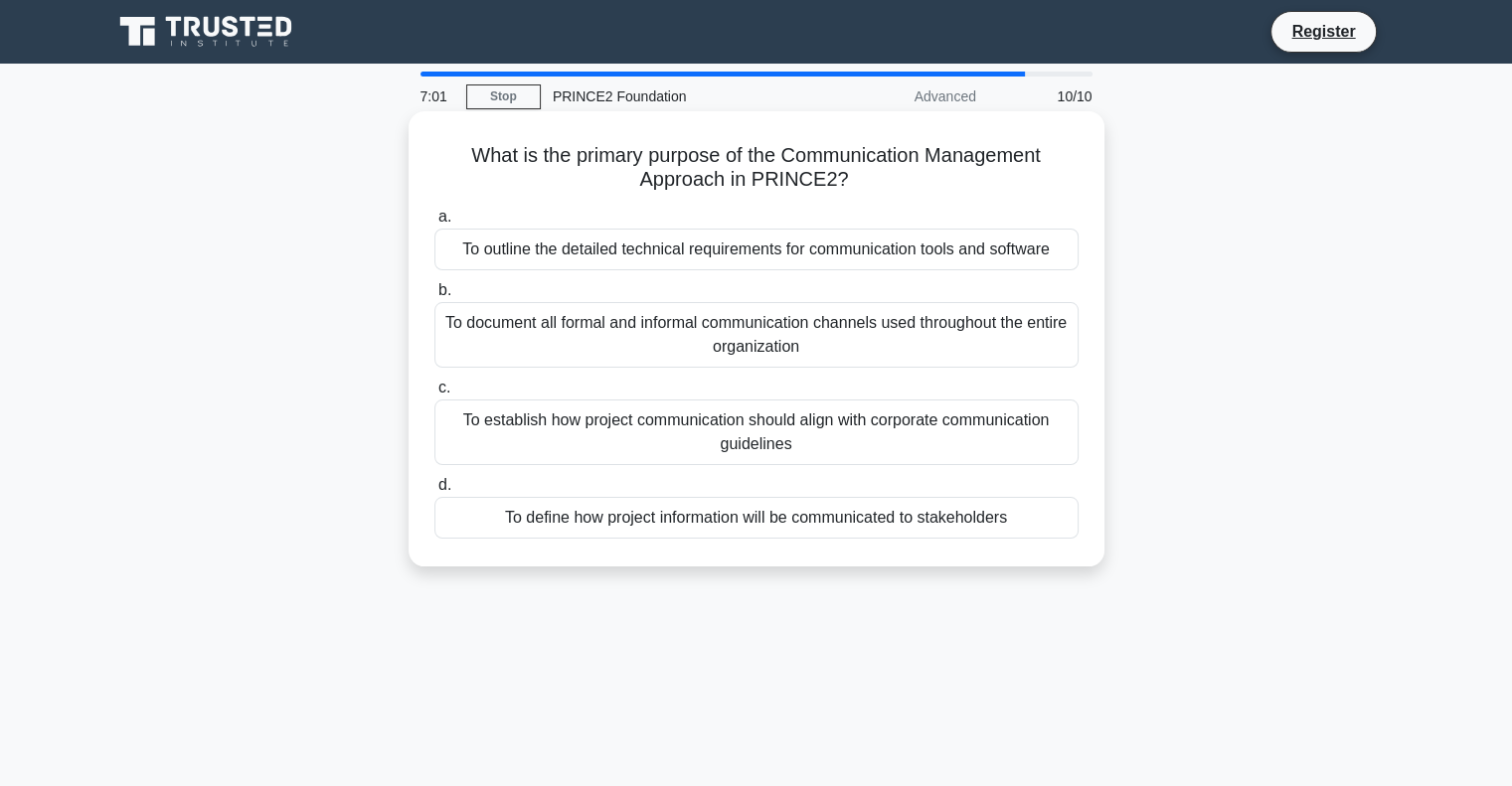 click on "To define how project information will be communicated to stakeholders" at bounding box center (756, 518) 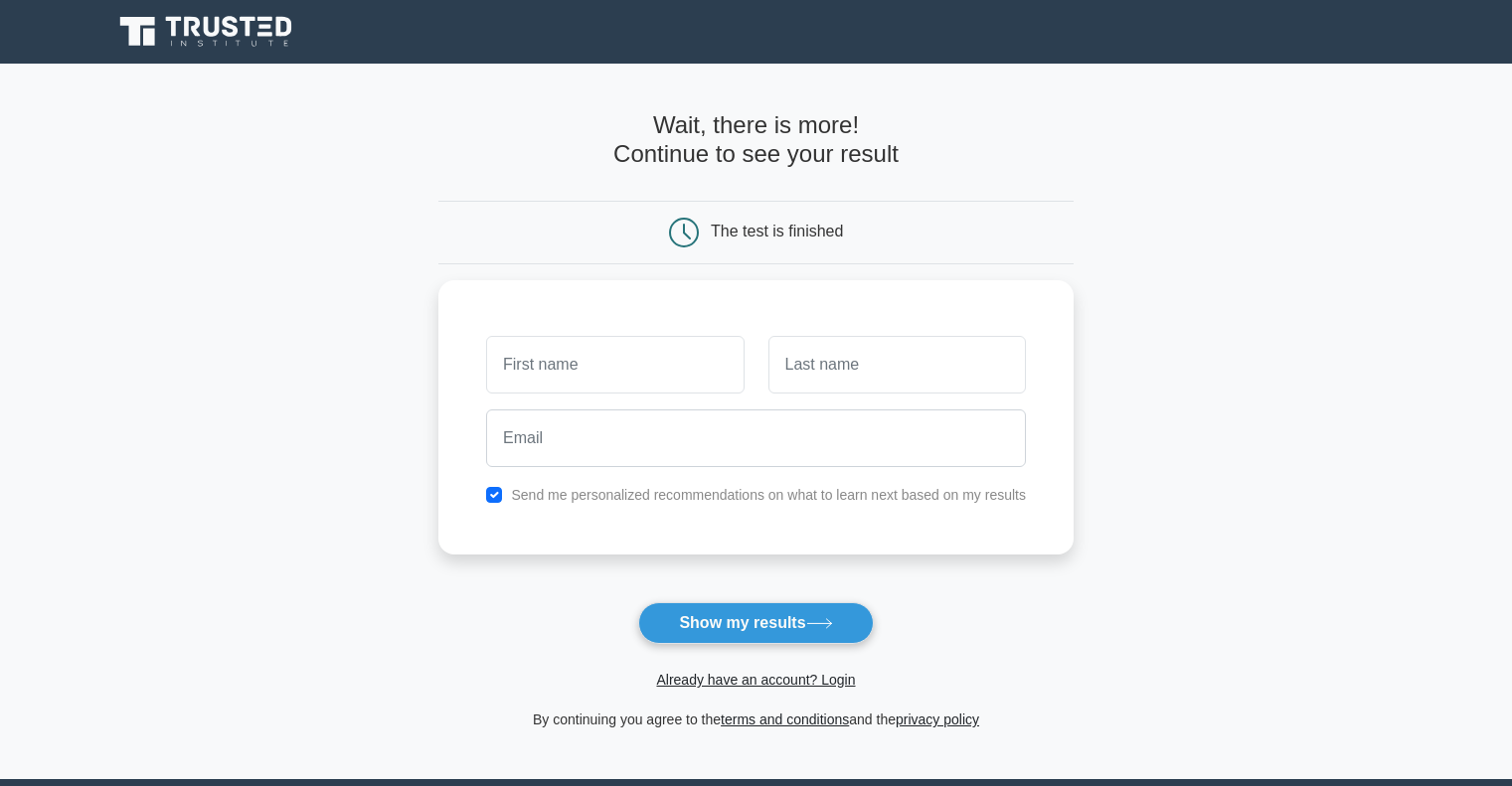 scroll, scrollTop: 0, scrollLeft: 0, axis: both 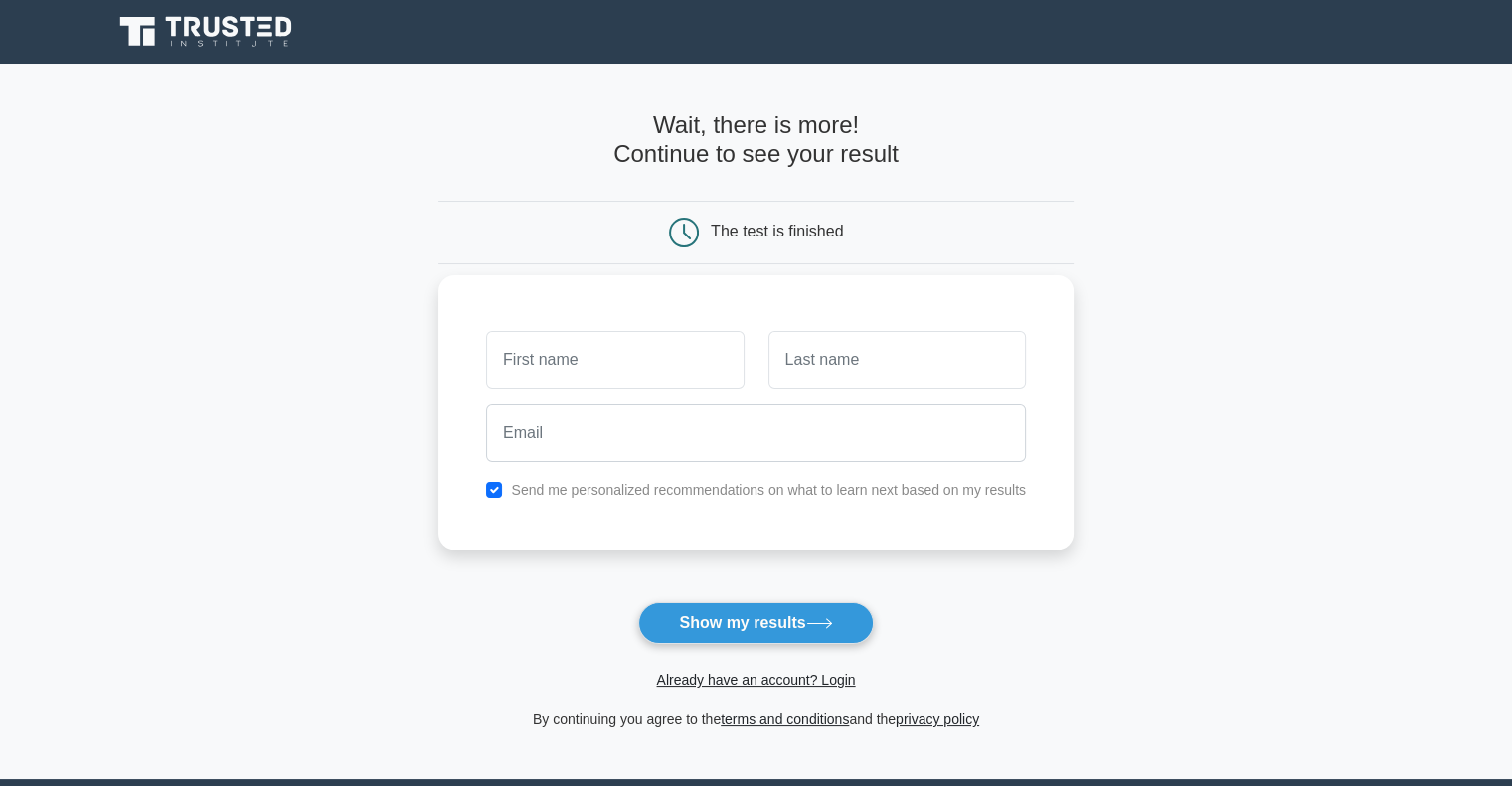 click on "Send me personalized recommendations on what to learn next based on my results" at bounding box center (756, 412) 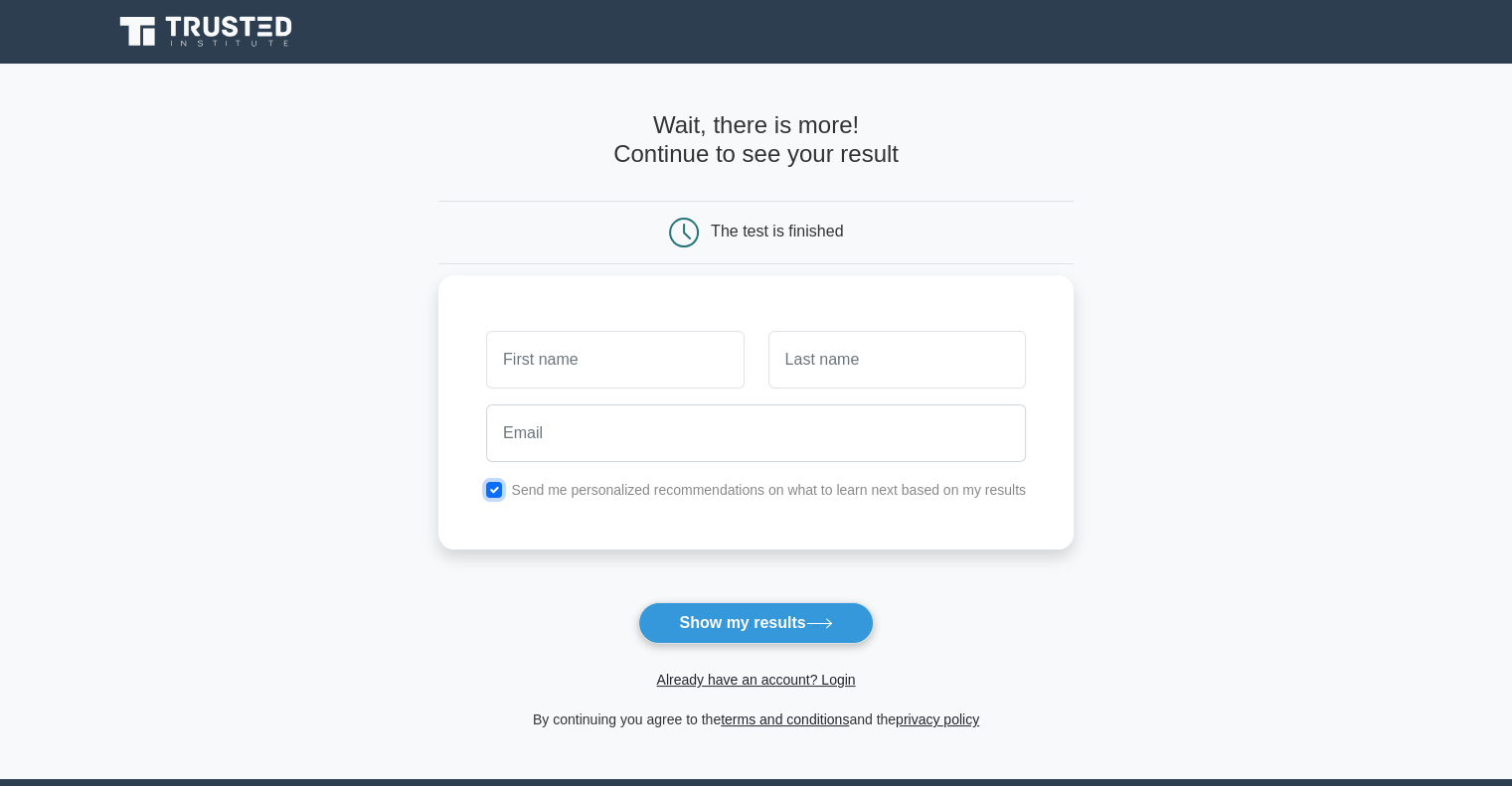 click at bounding box center [494, 490] 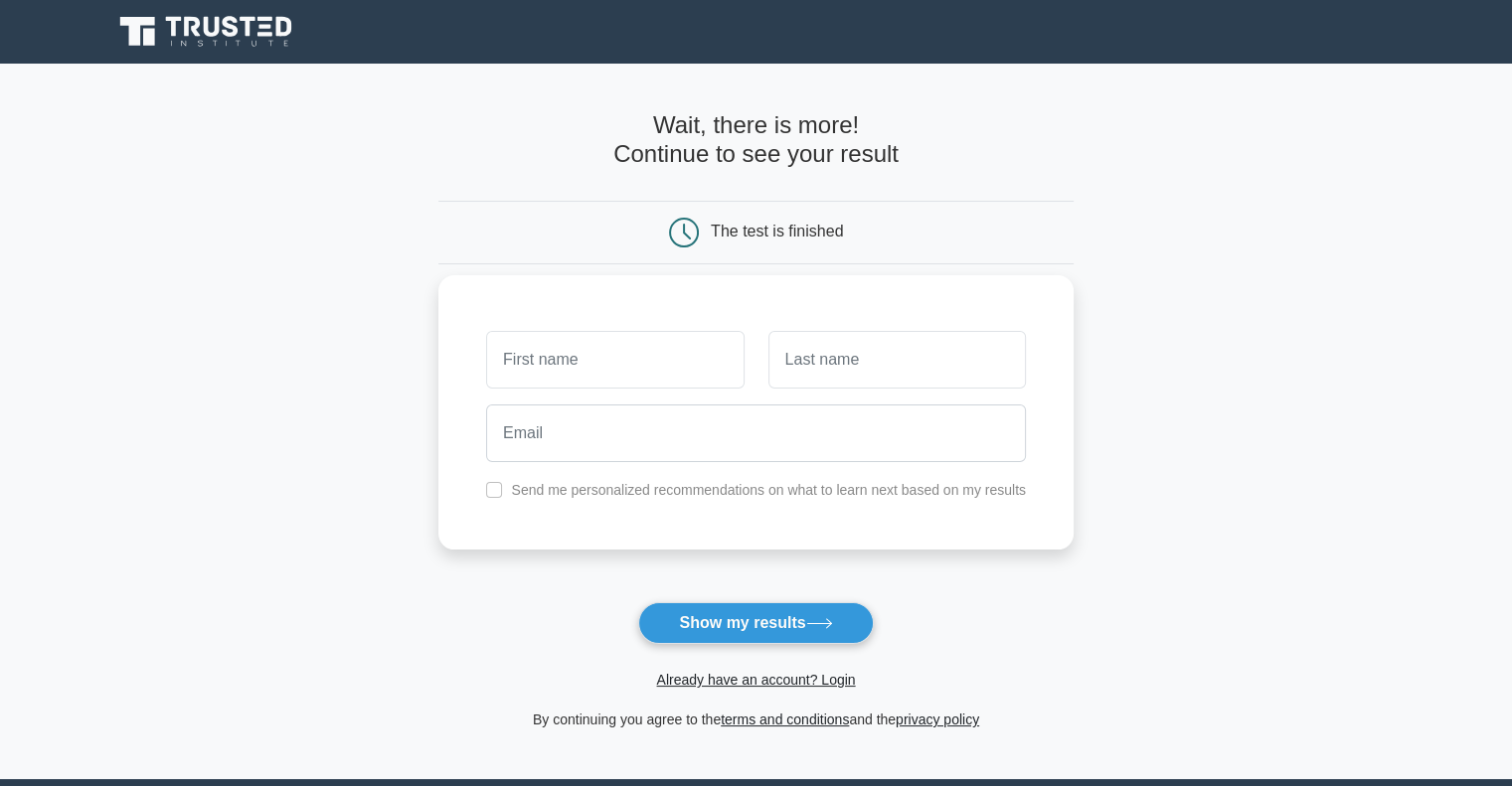 click at bounding box center [614, 360] 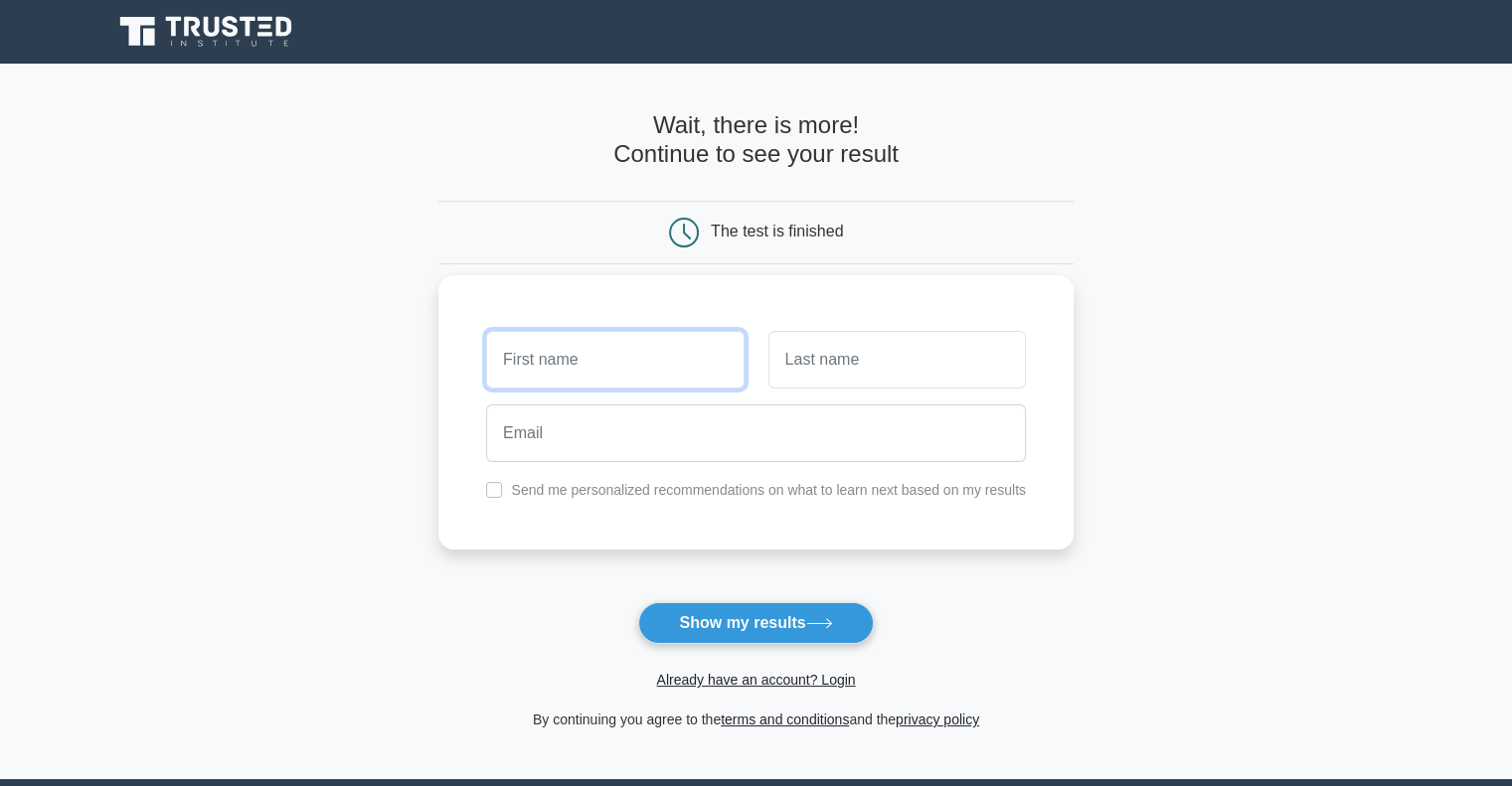 click at bounding box center (614, 360) 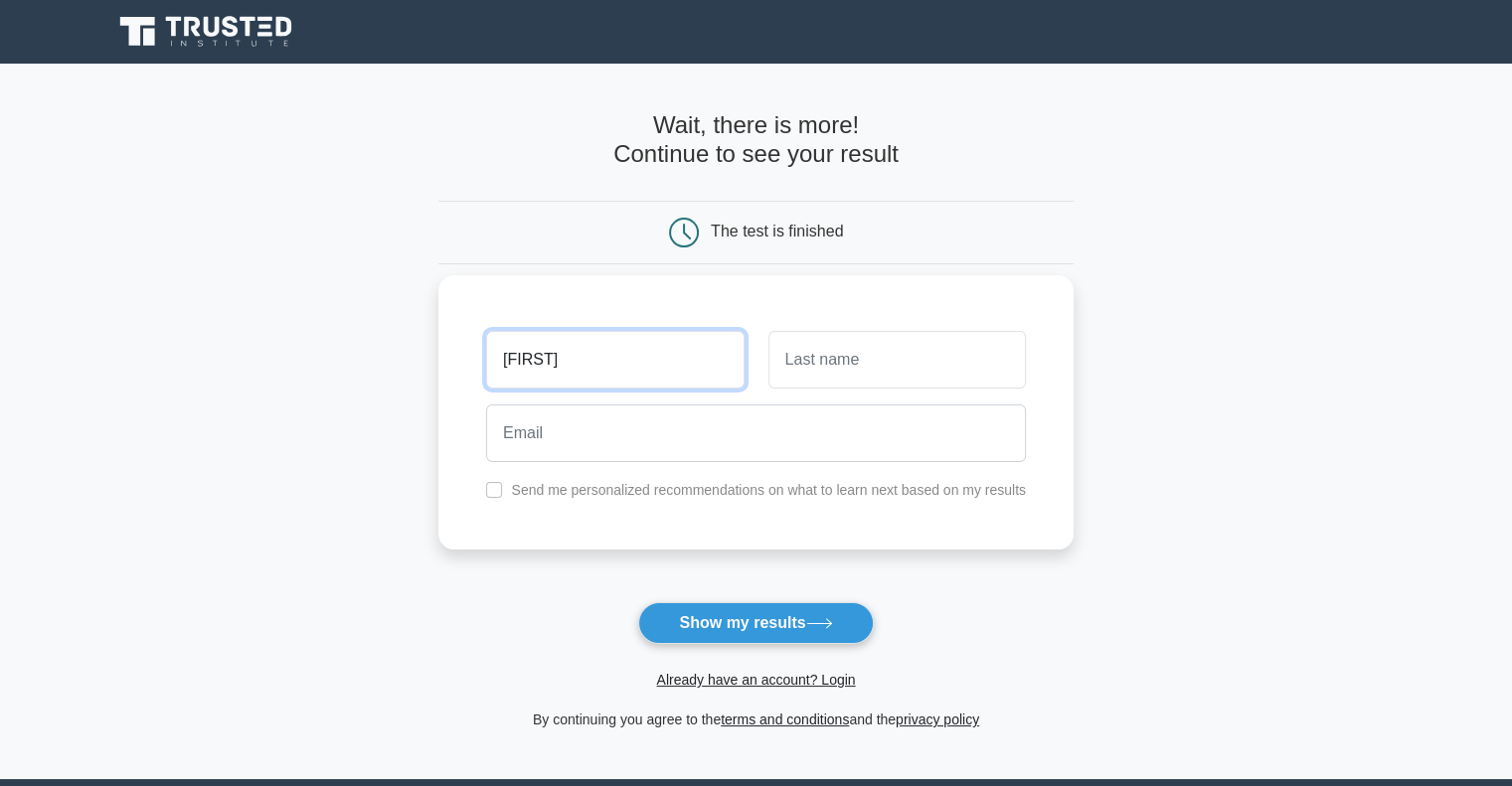type on "Karl" 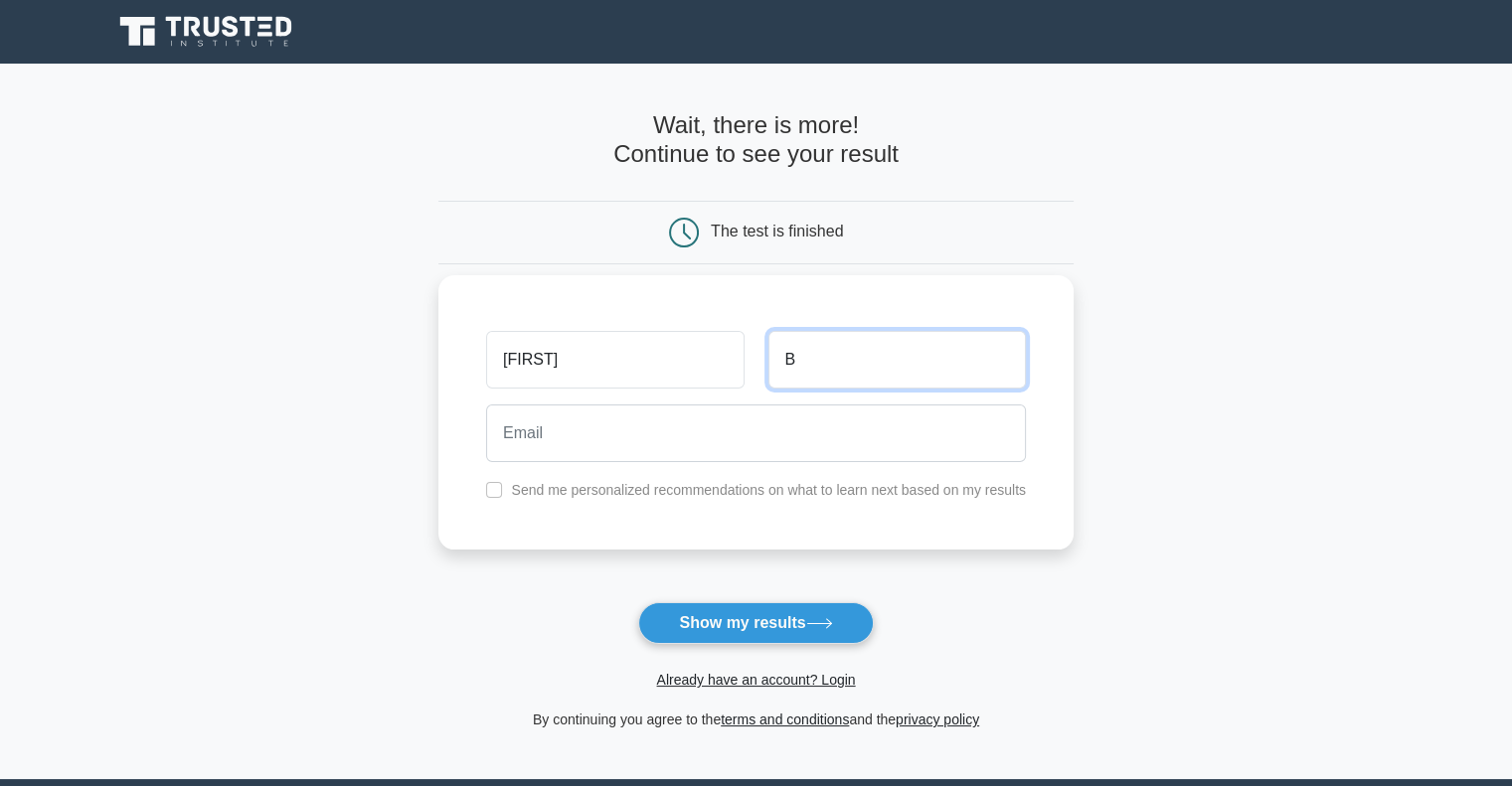 type on "B" 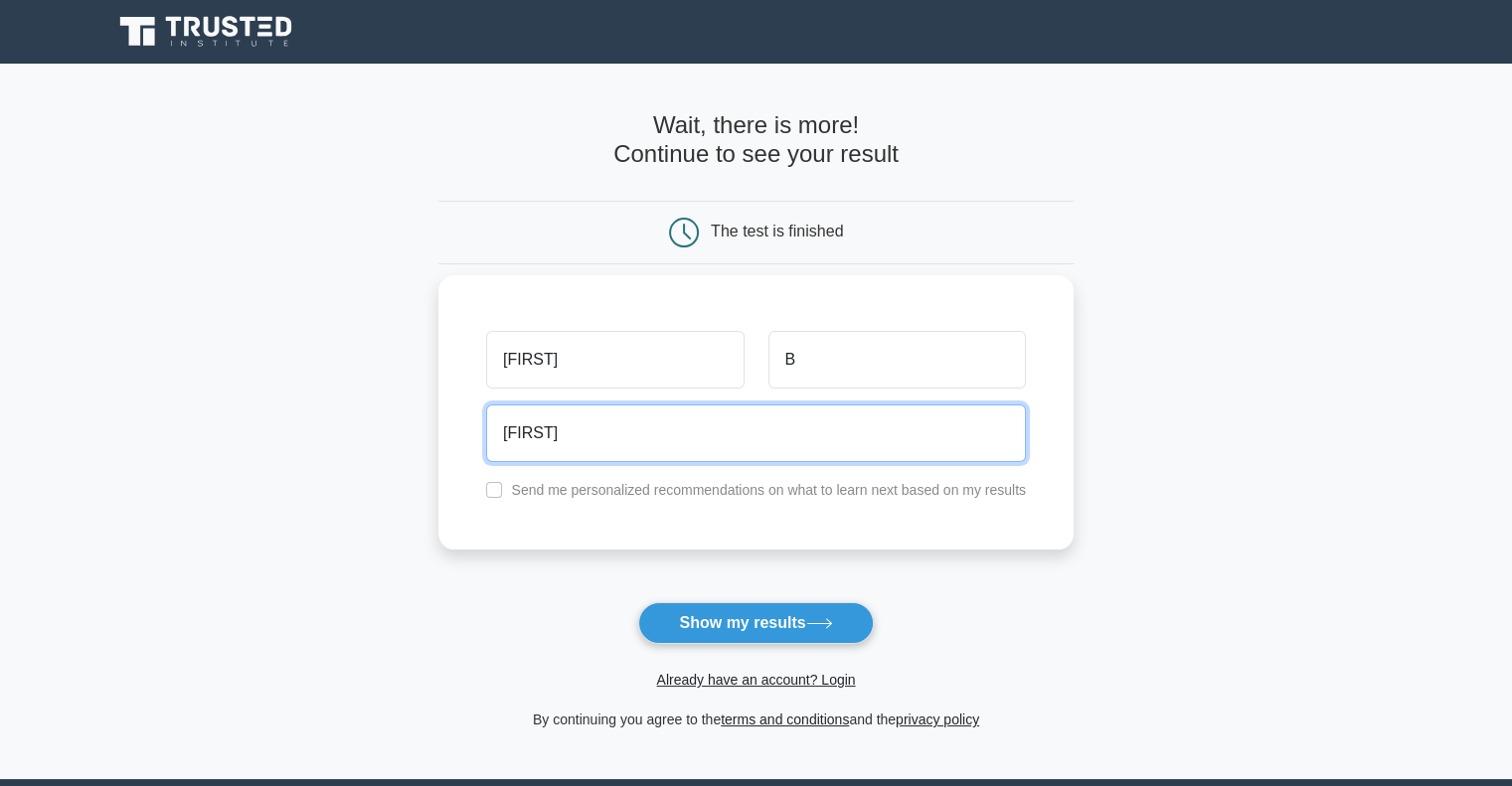 type on "karlkjellerup@gmail.com" 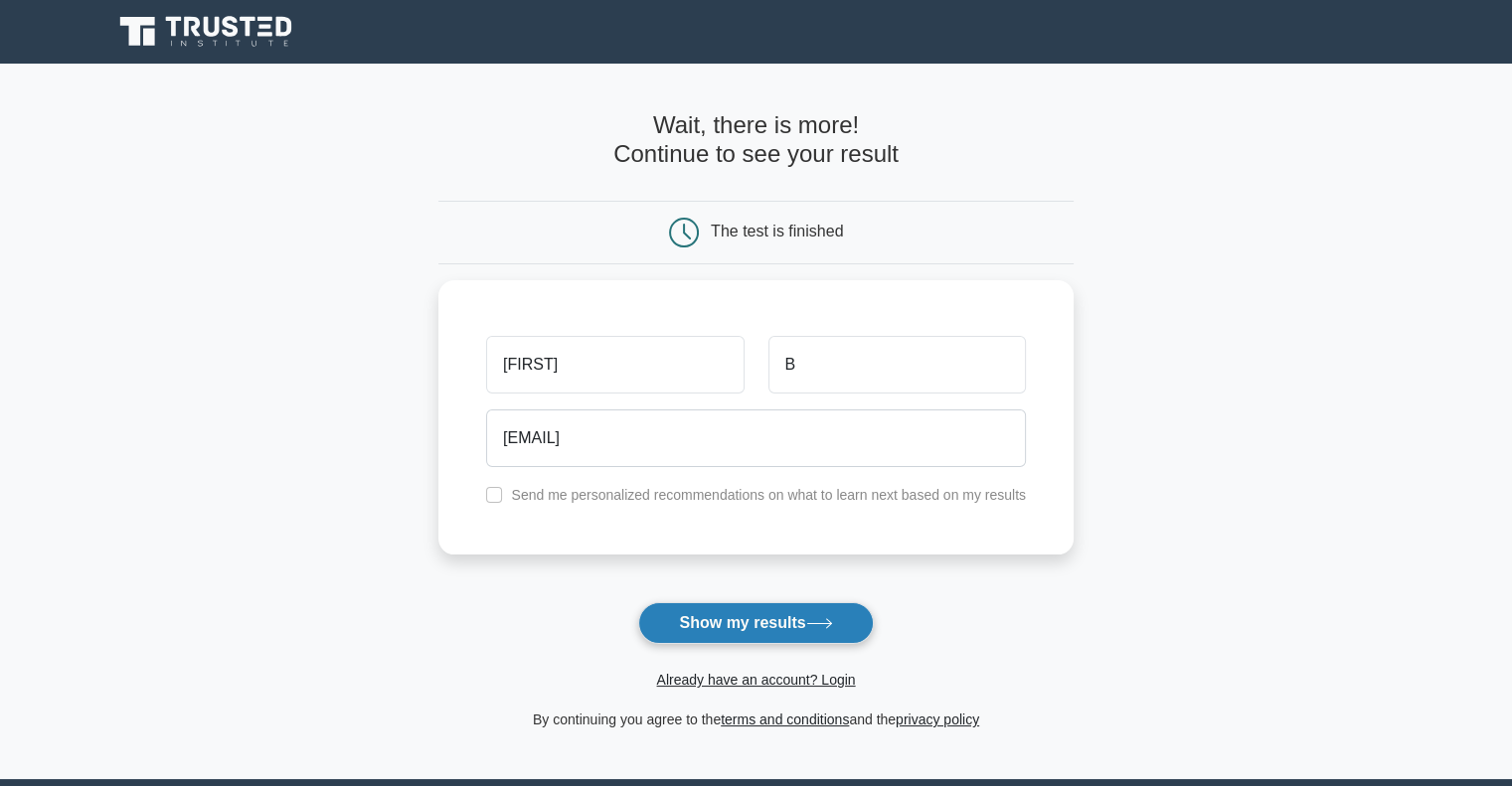 click on "Show my results" at bounding box center (756, 623) 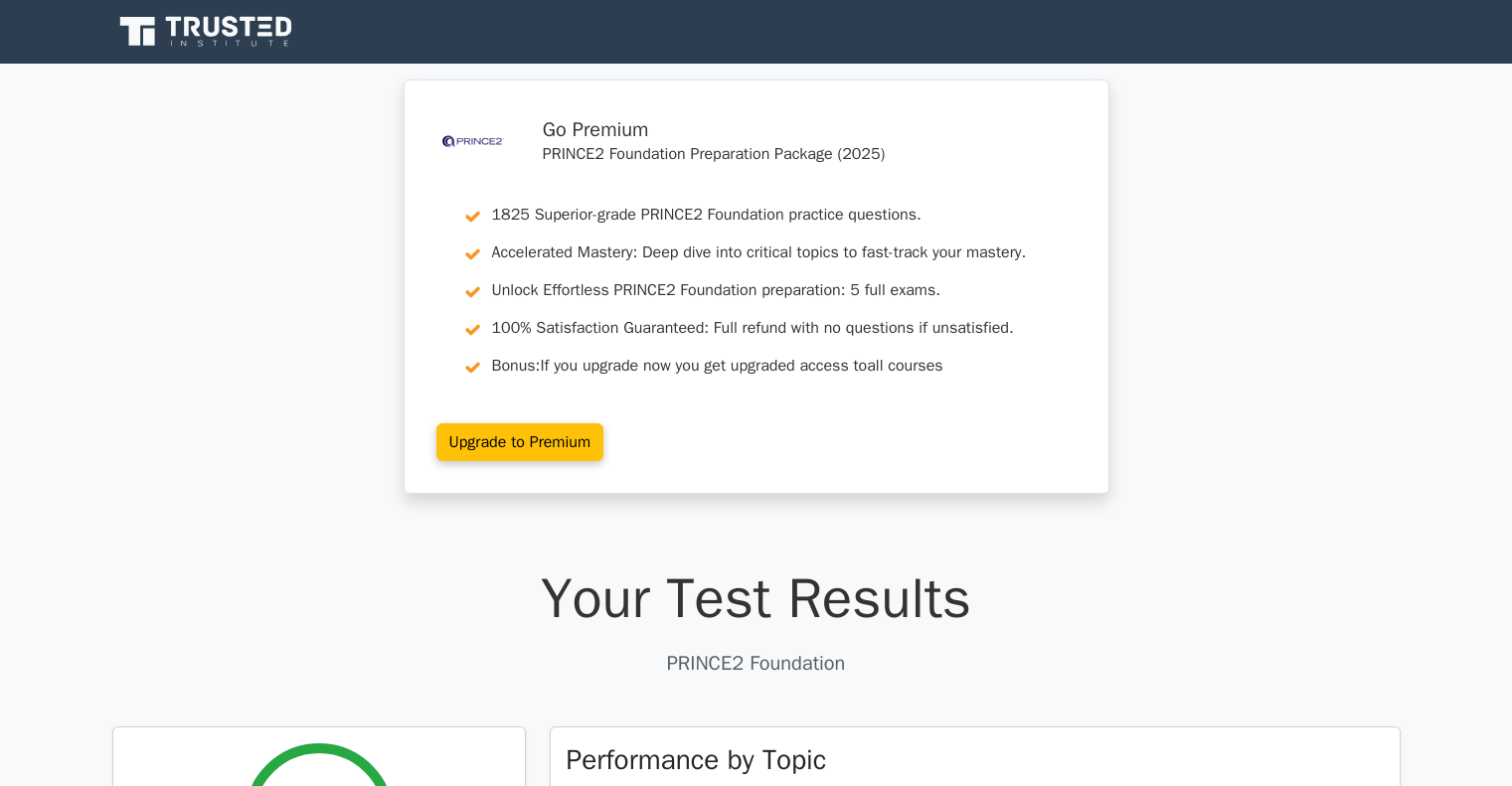 scroll, scrollTop: 0, scrollLeft: 0, axis: both 